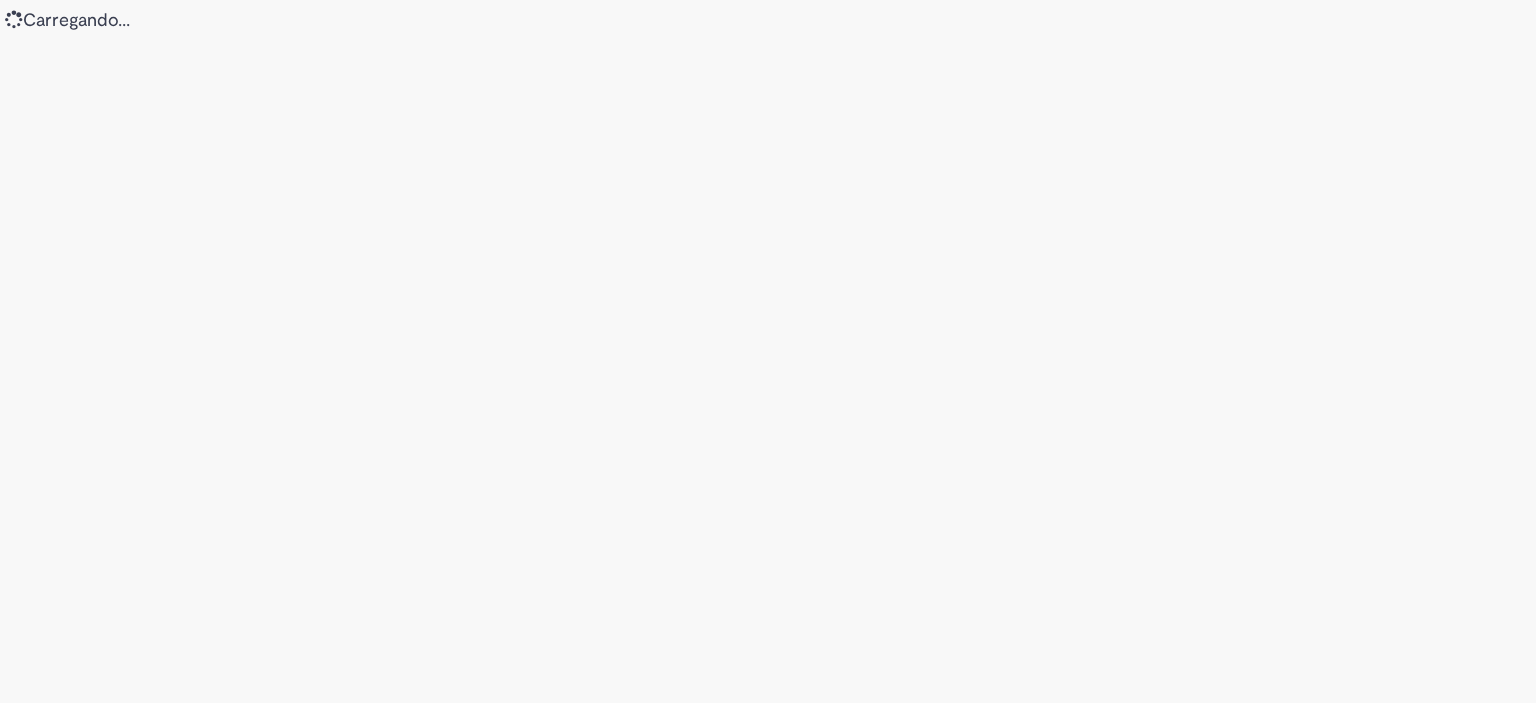 scroll, scrollTop: 0, scrollLeft: 0, axis: both 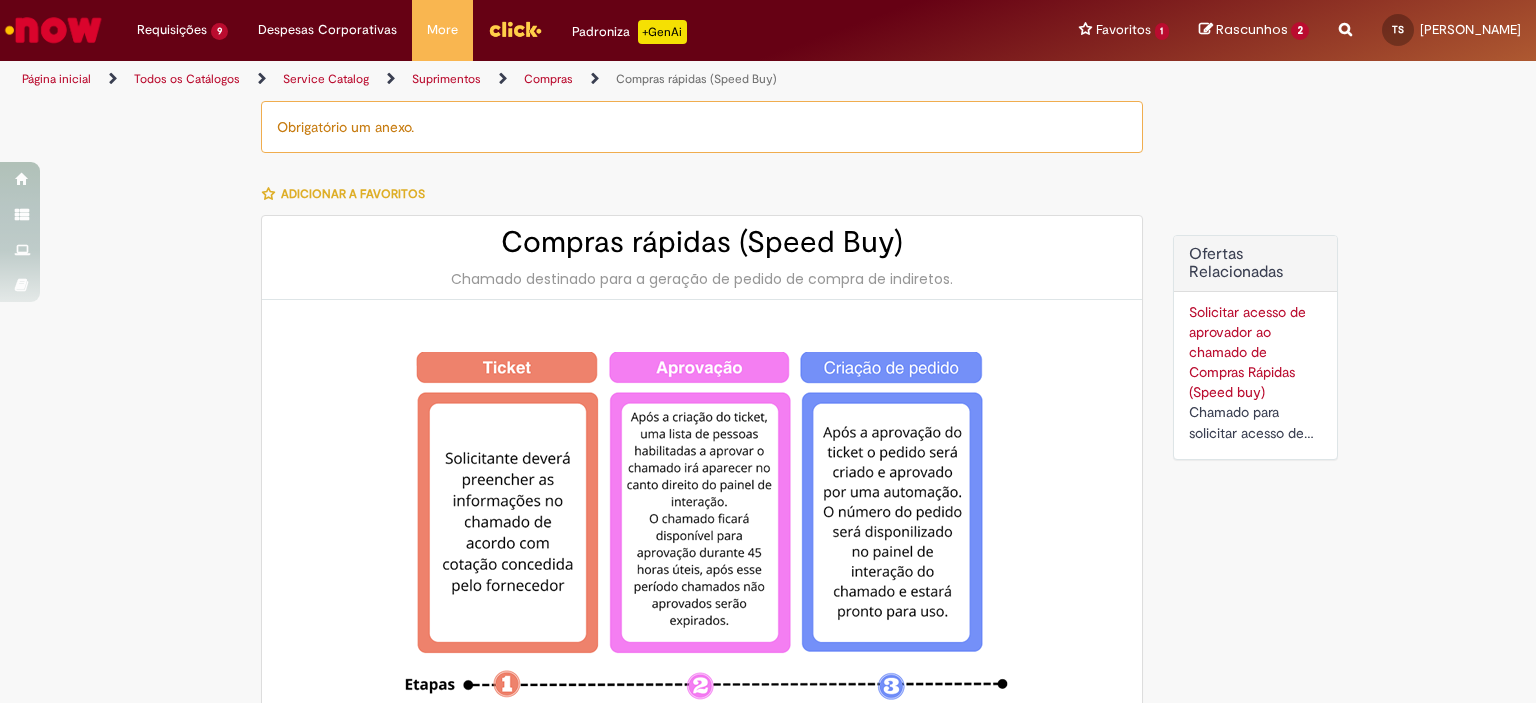 type on "********" 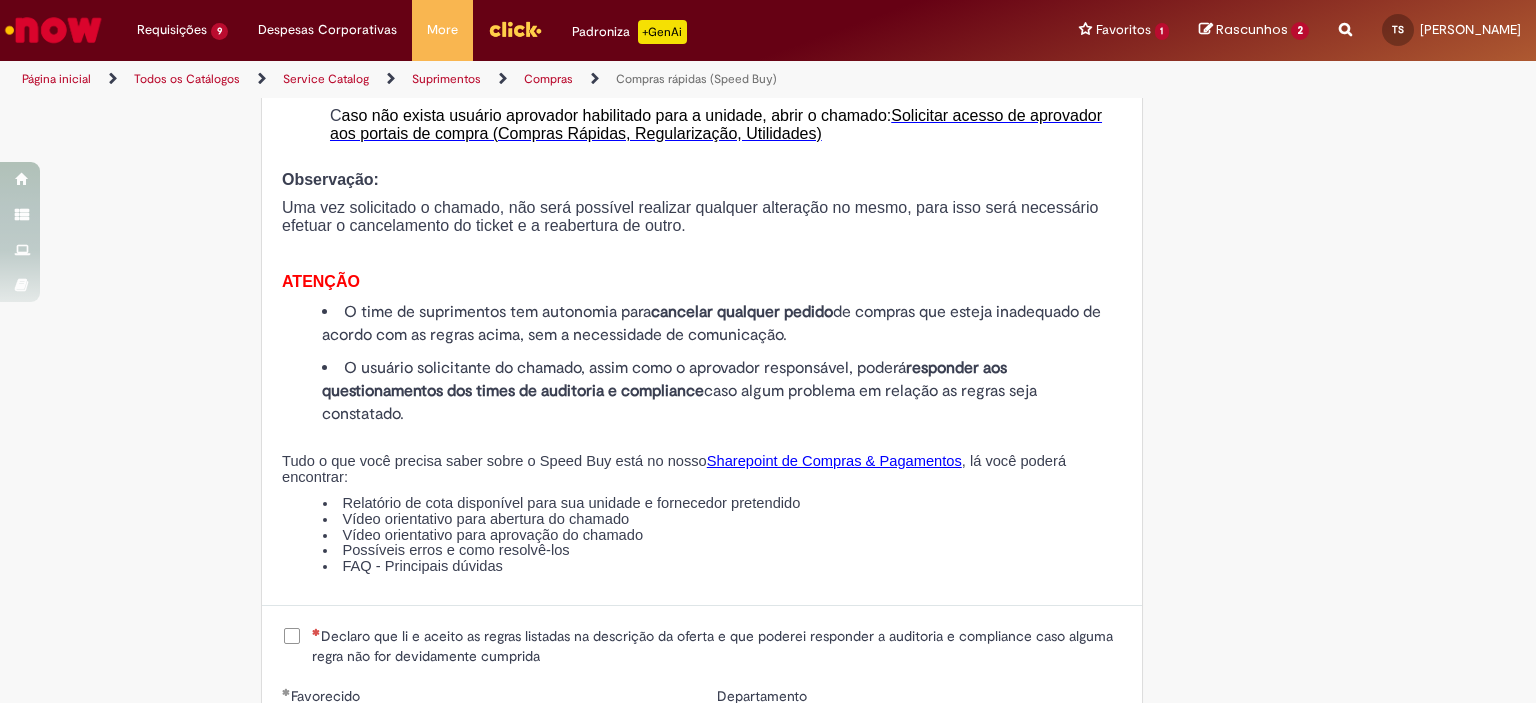 scroll, scrollTop: 2200, scrollLeft: 0, axis: vertical 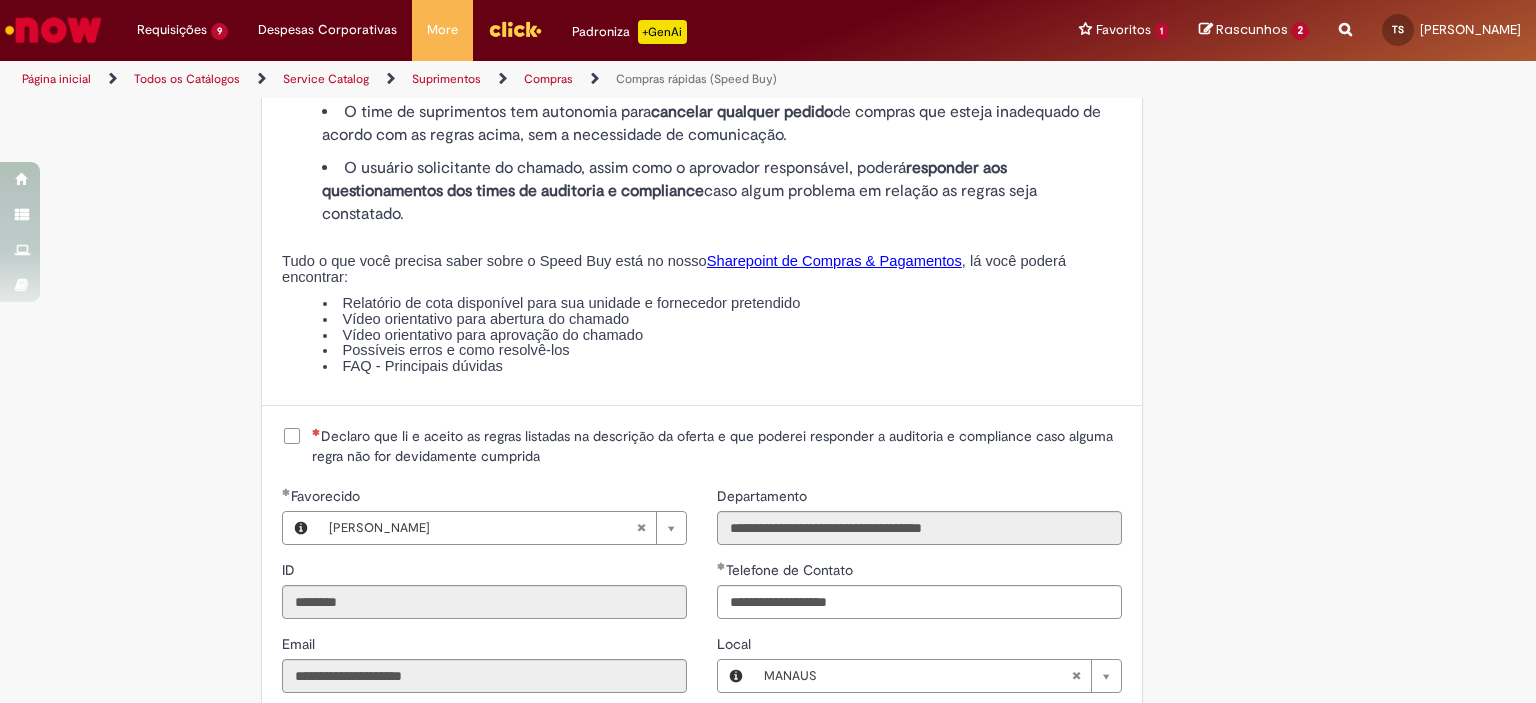 click on "Declaro que li e aceito as regras listadas na descrição da oferta e que poderei responder a auditoria e compliance caso alguma regra não for devidamente cumprida" at bounding box center (717, 446) 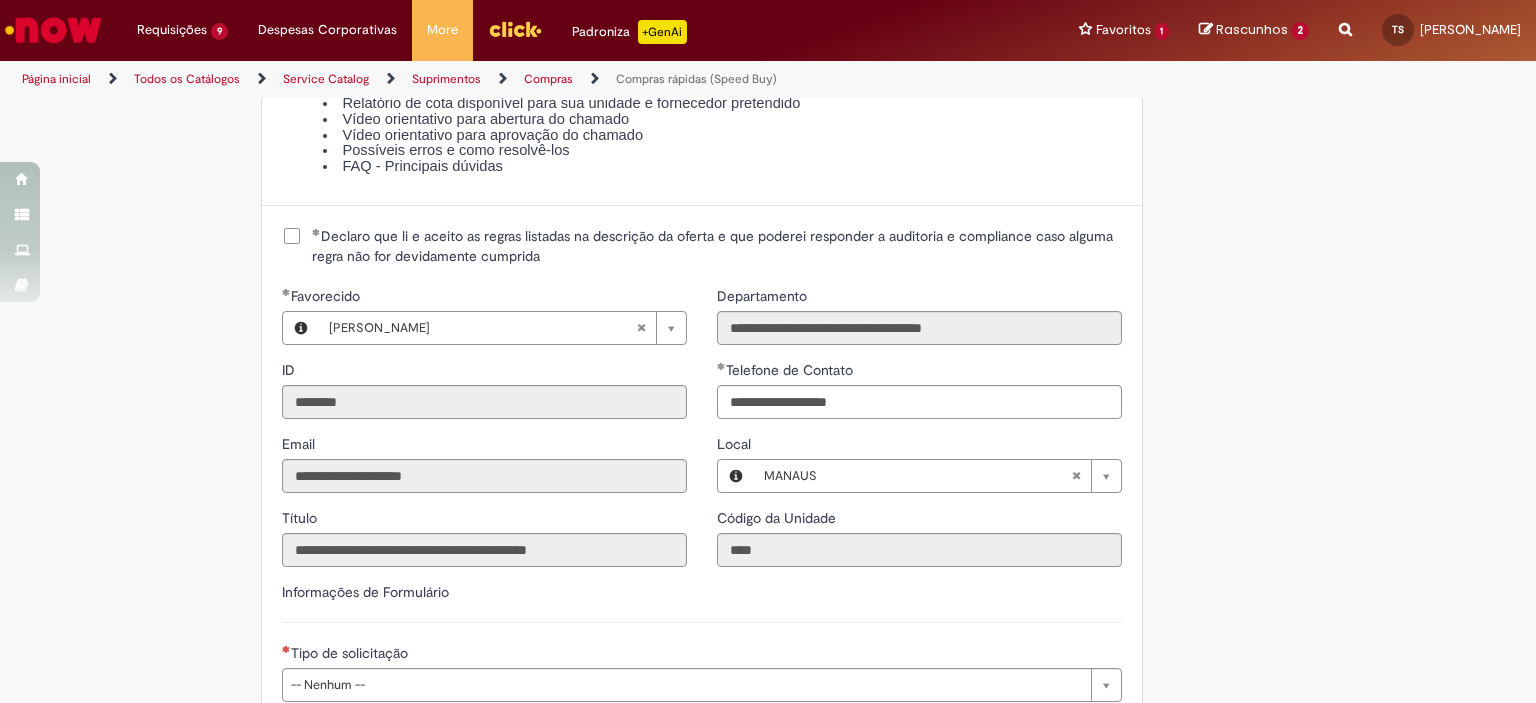 scroll, scrollTop: 2700, scrollLeft: 0, axis: vertical 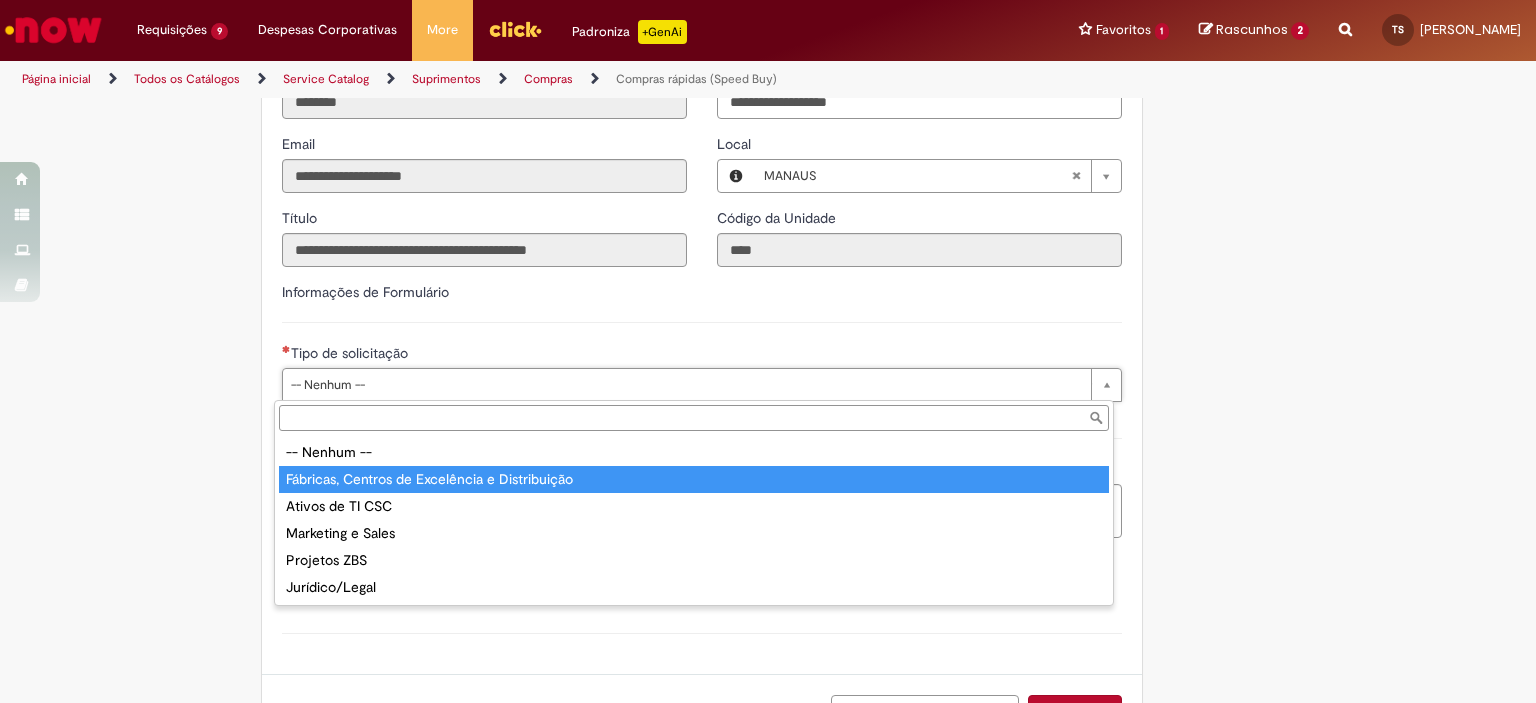 type on "**********" 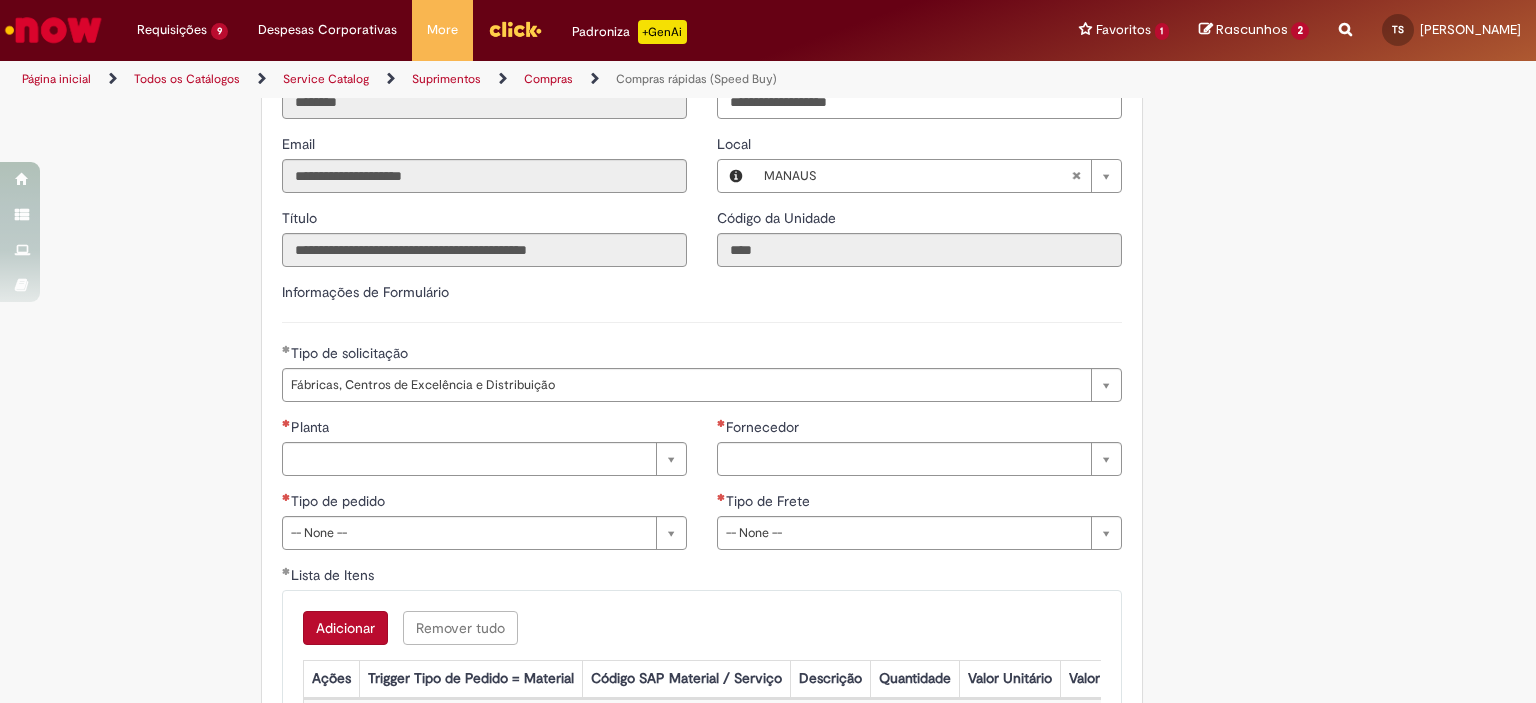 drag, startPoint x: 660, startPoint y: 335, endPoint x: 630, endPoint y: 388, distance: 60.90156 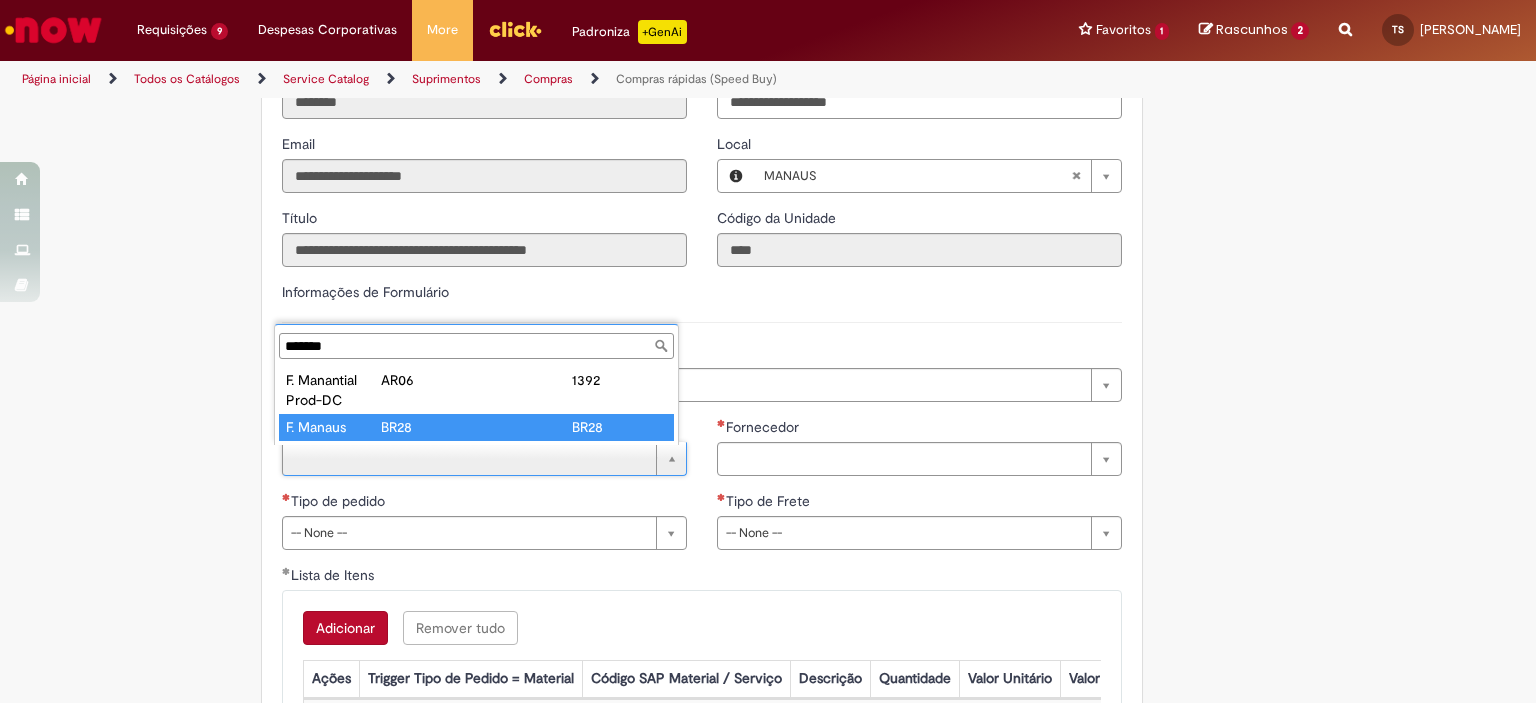 type on "*******" 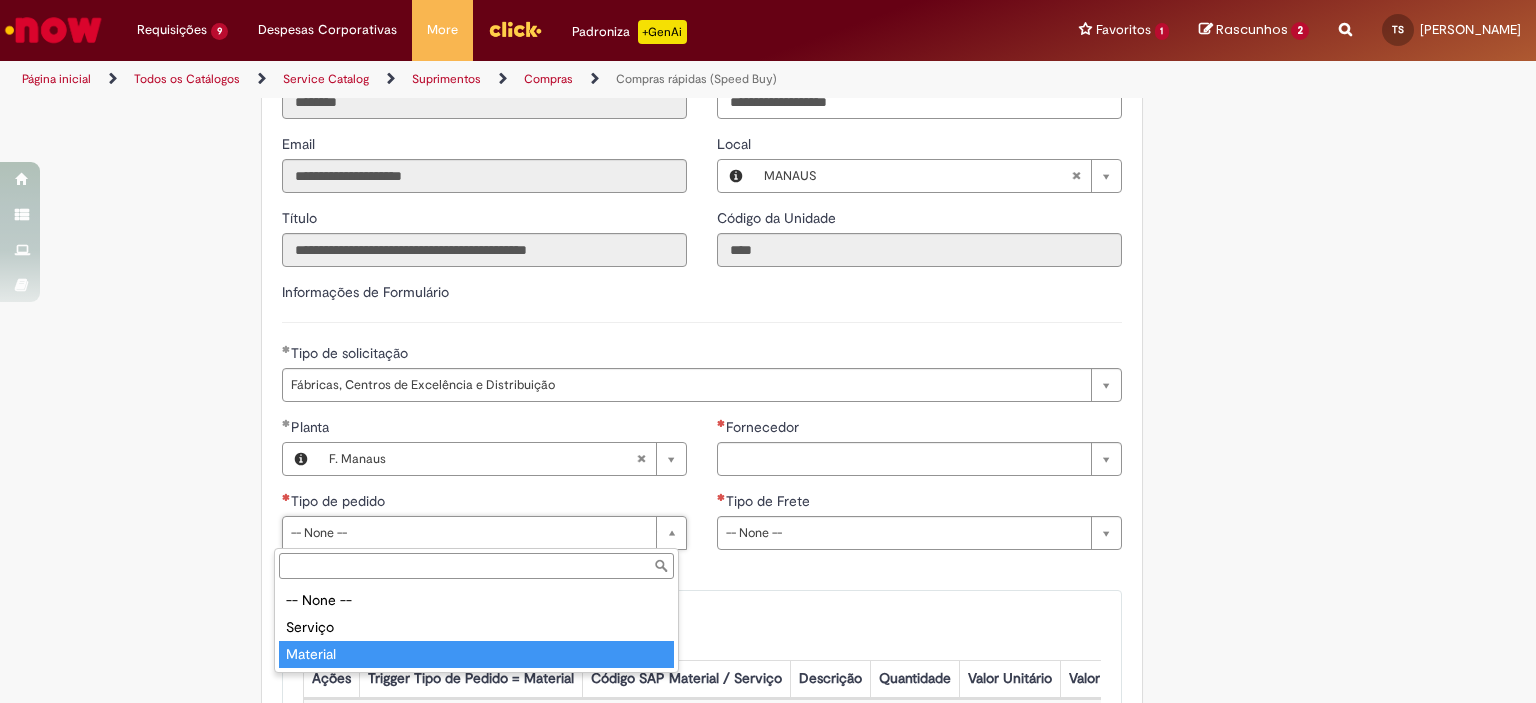 type on "********" 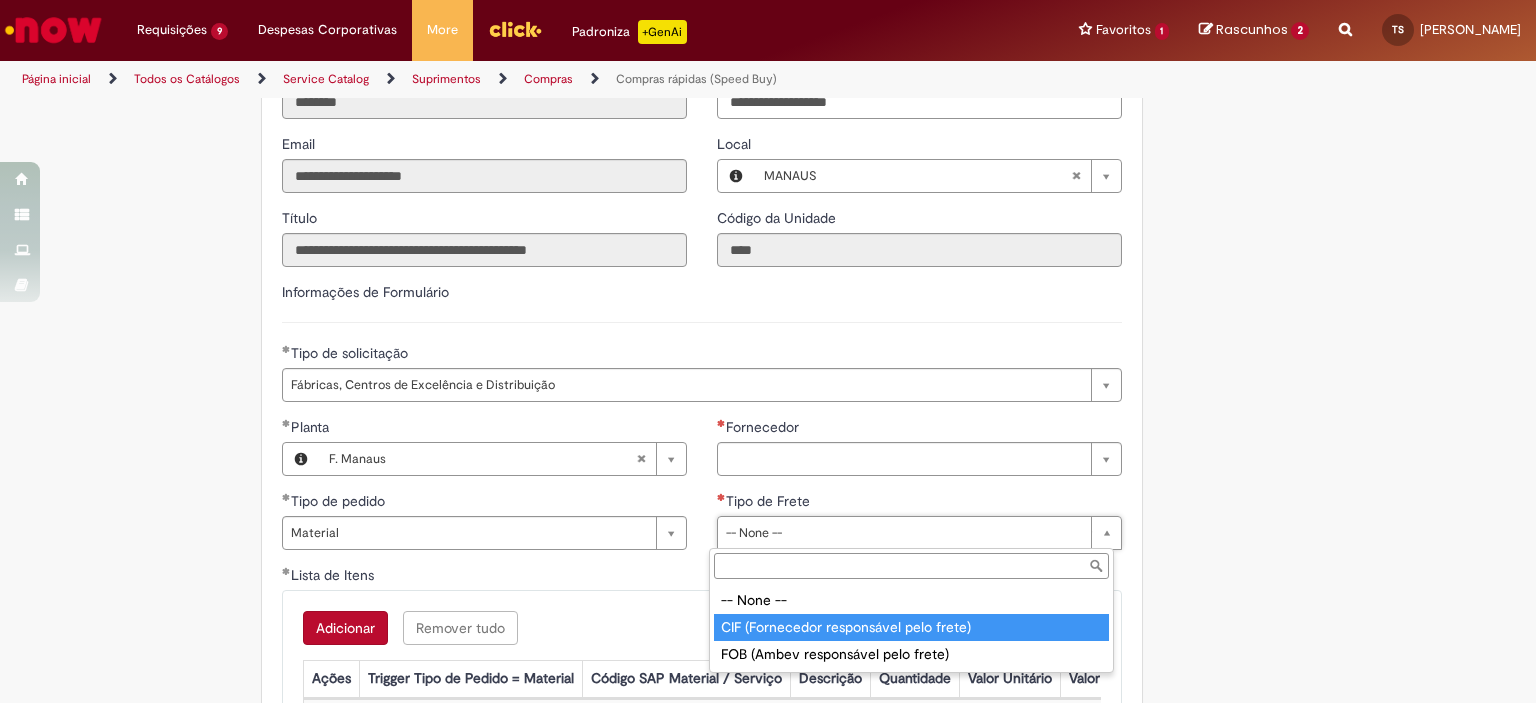 type on "**********" 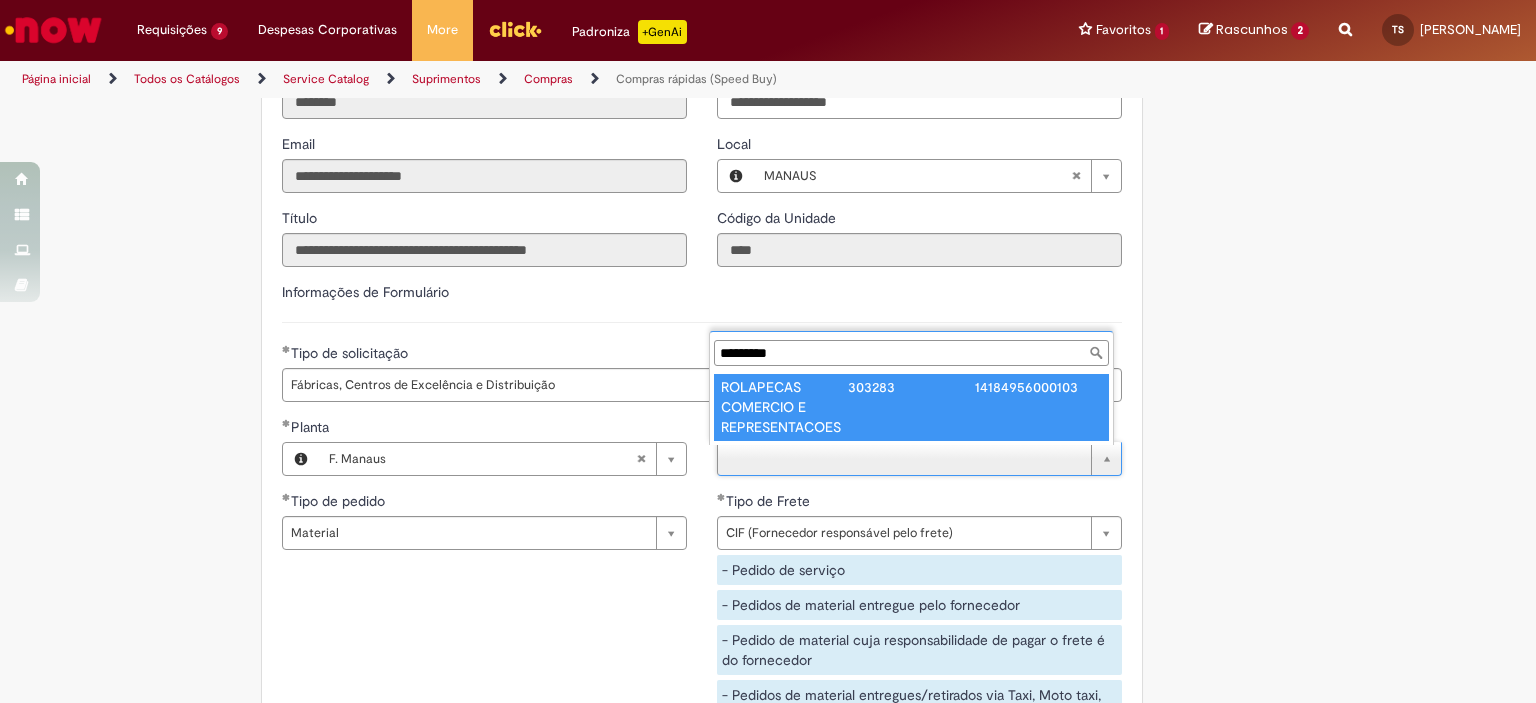 type on "*********" 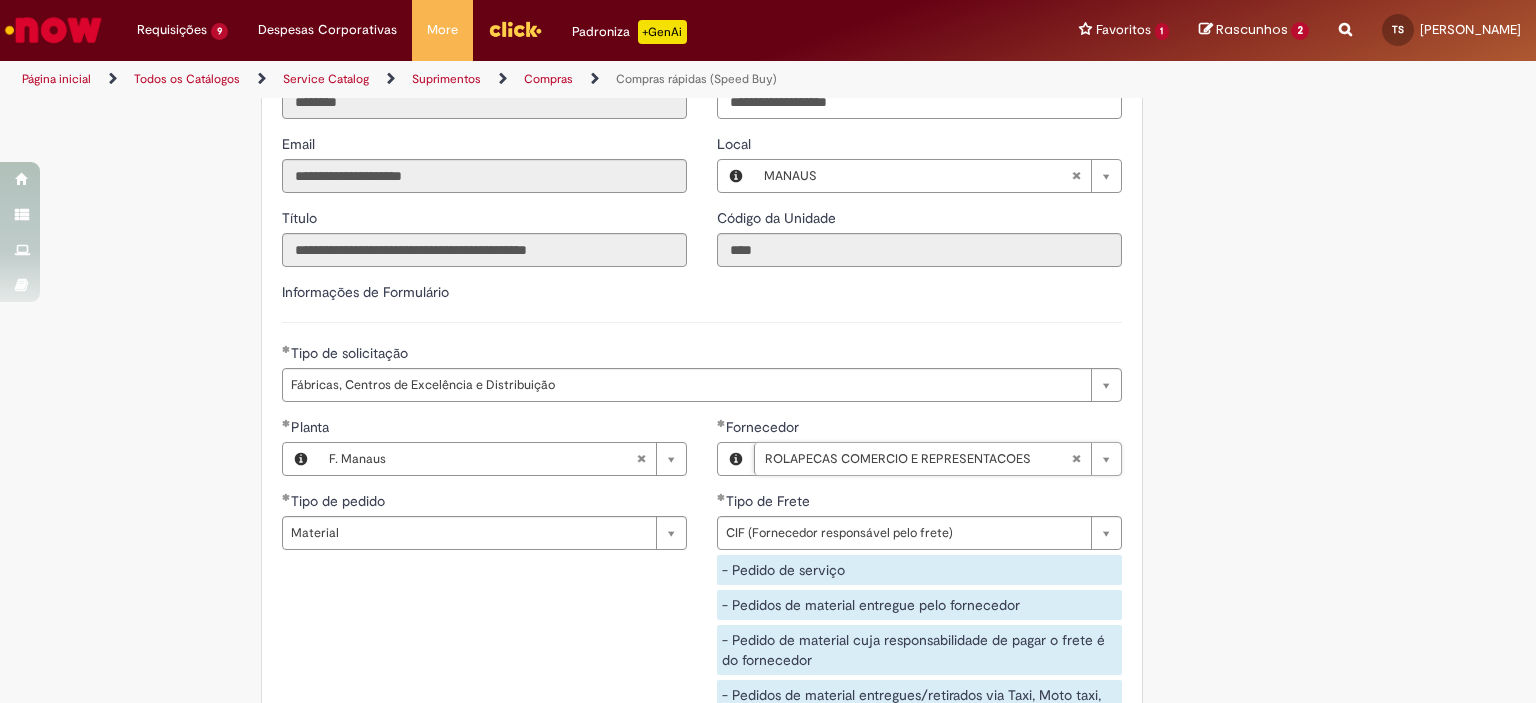 click on "**********" at bounding box center [702, 581] 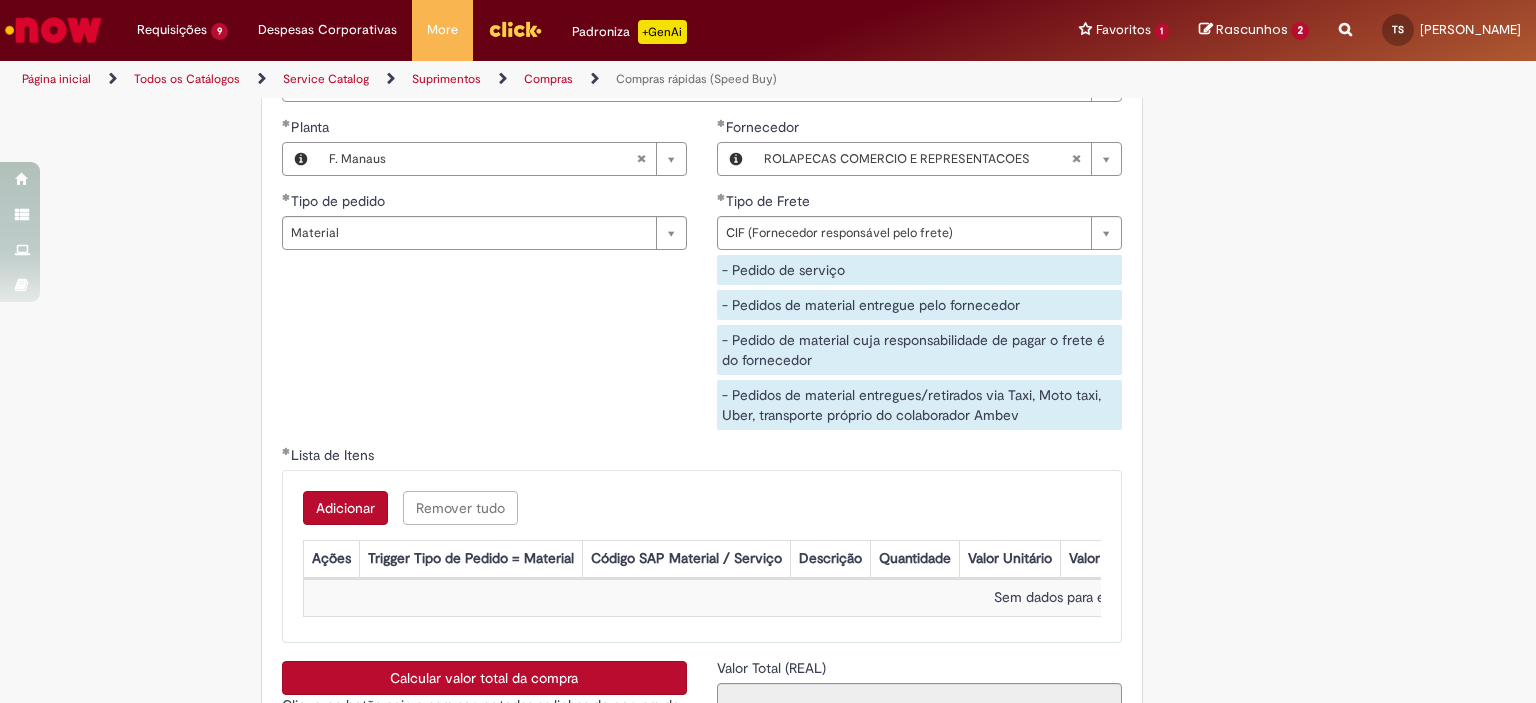 scroll, scrollTop: 3100, scrollLeft: 0, axis: vertical 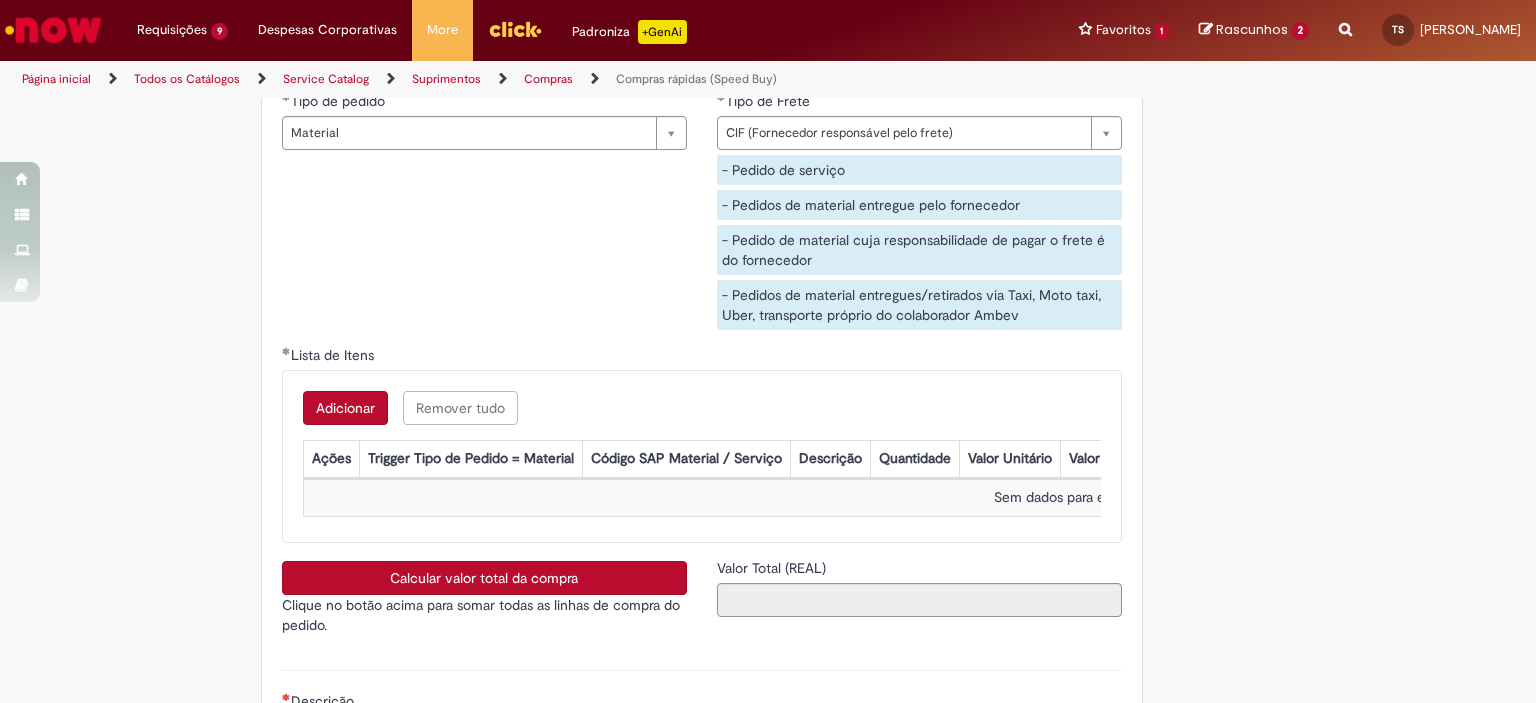 click on "Adicionar" at bounding box center (345, 408) 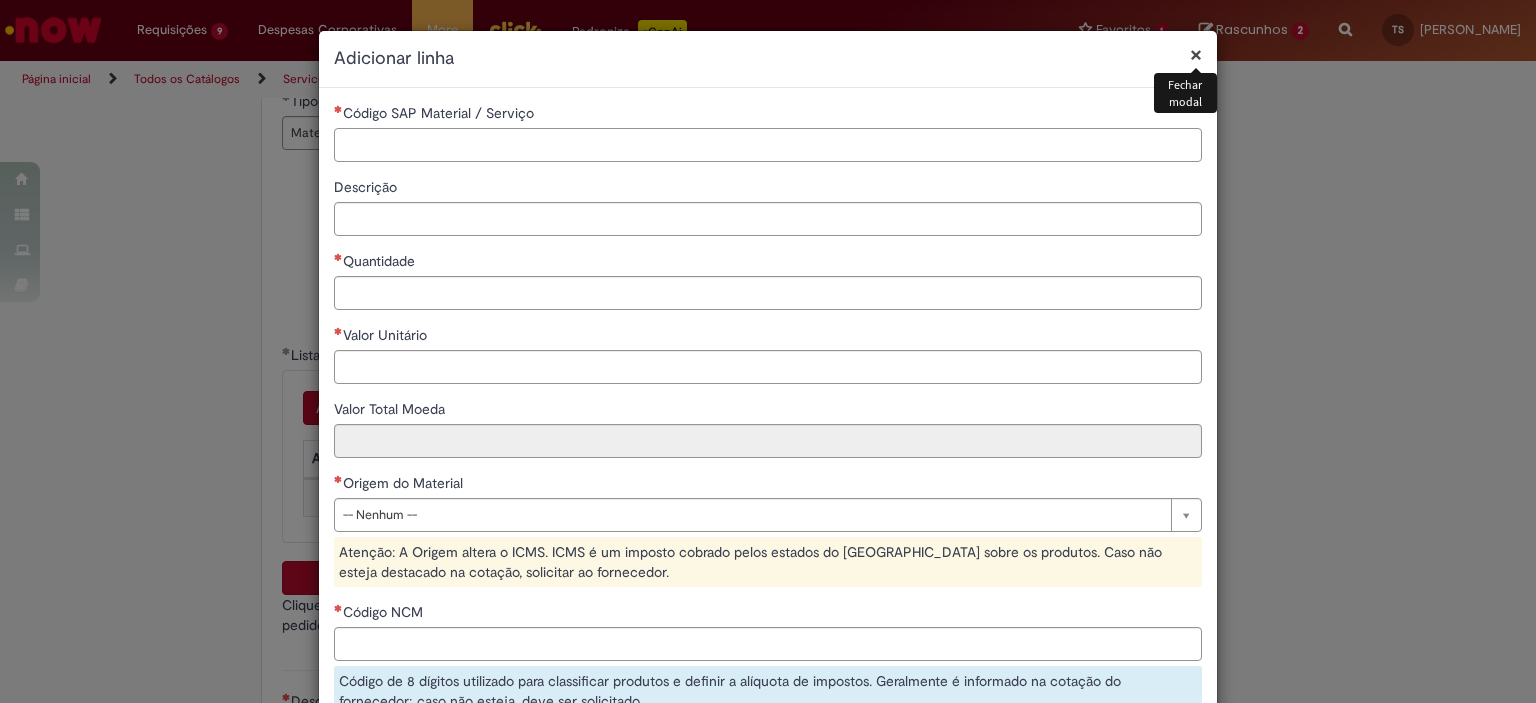 click on "Código SAP Material / Serviço" at bounding box center (768, 145) 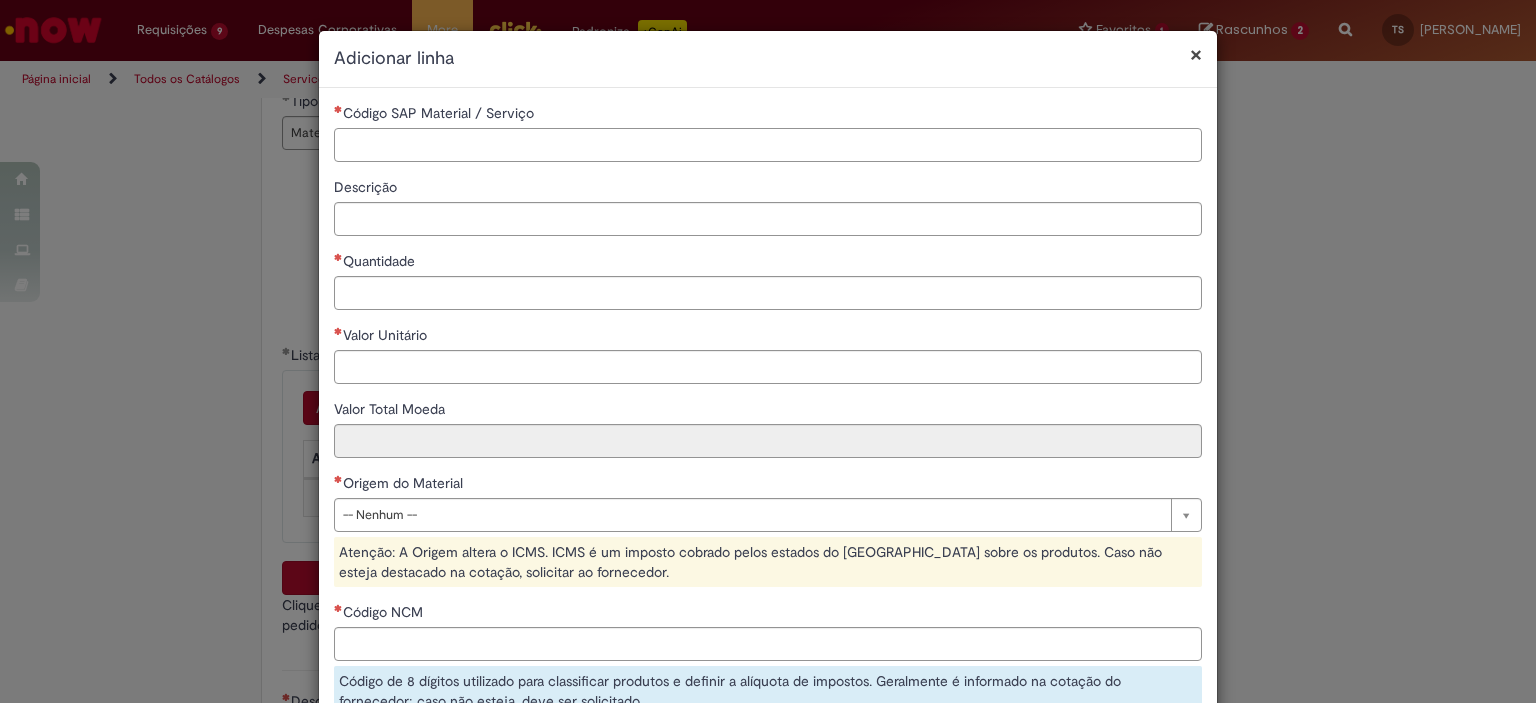 paste on "********" 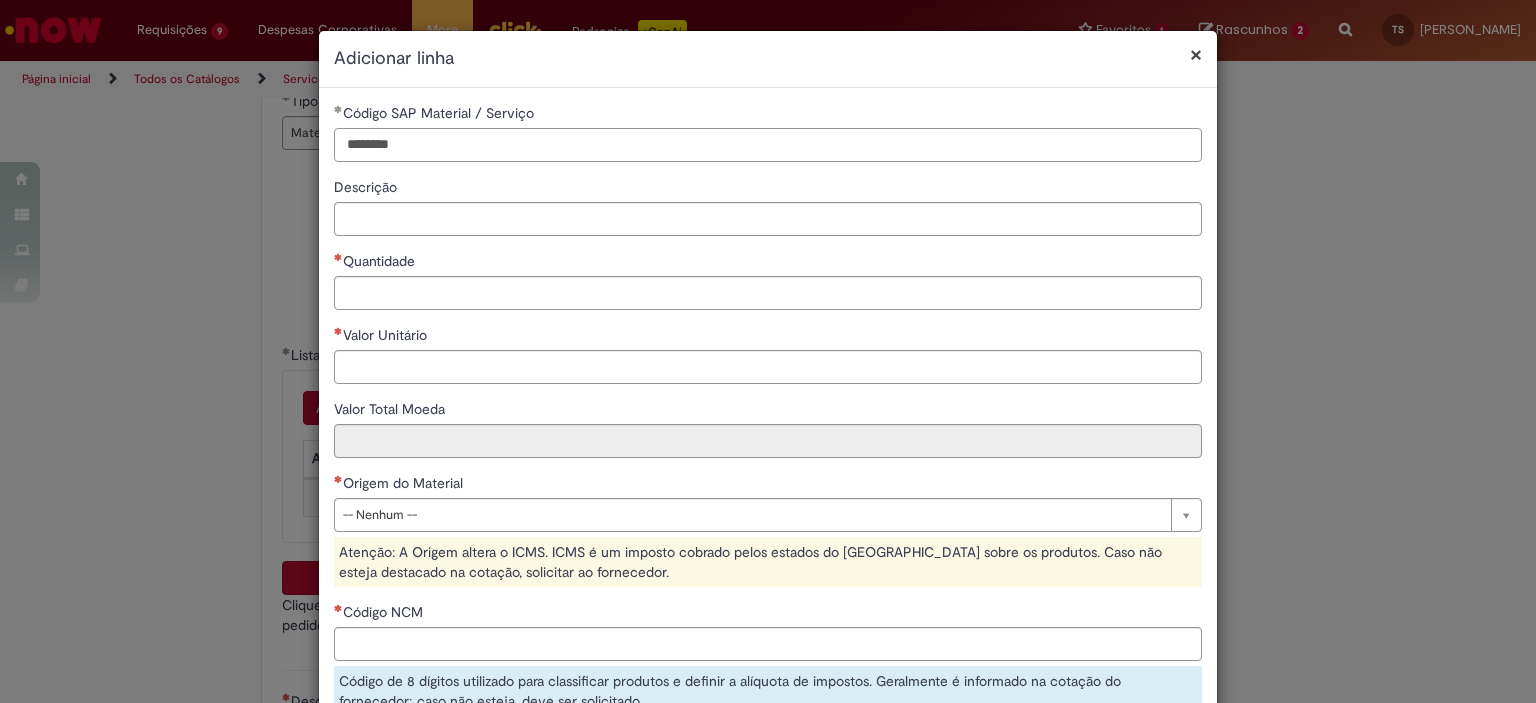 type on "********" 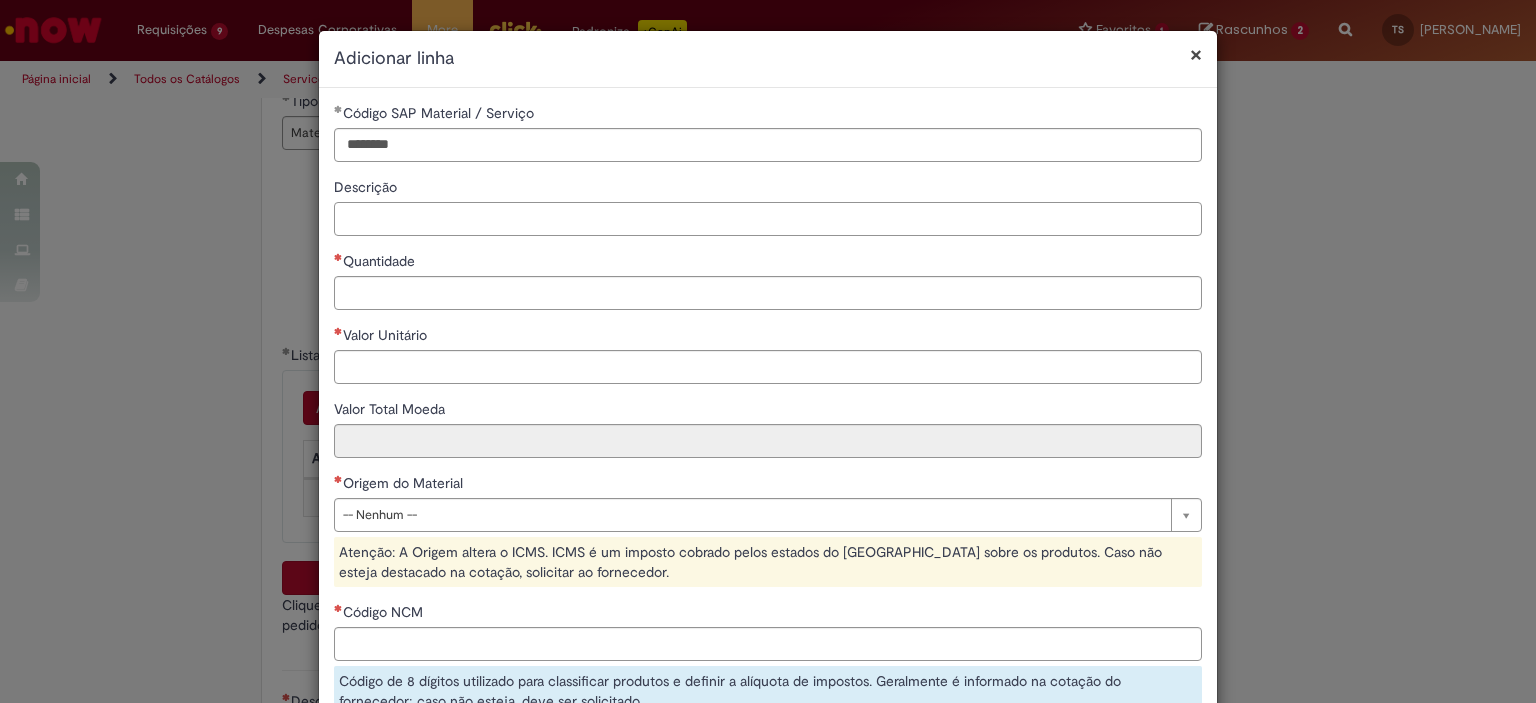 paste on "**********" 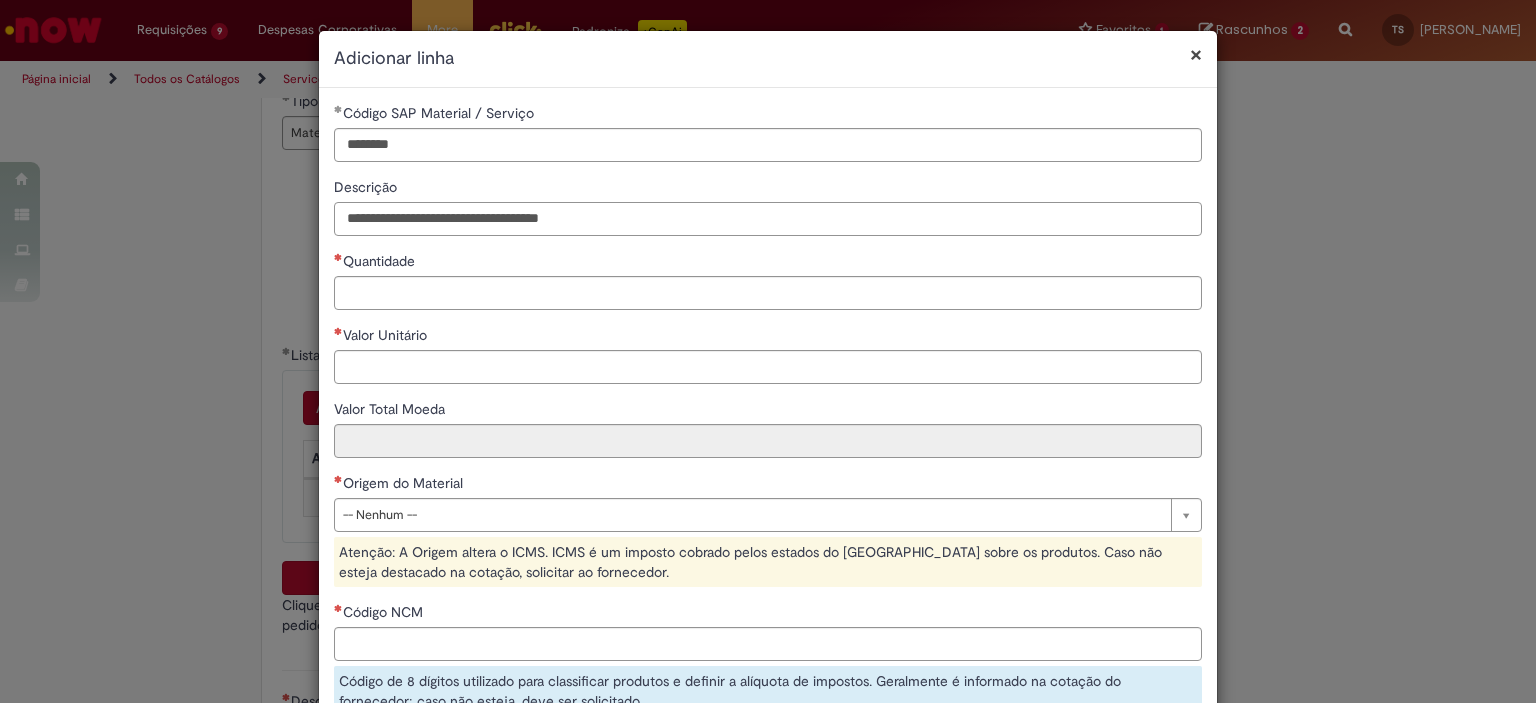 type on "**********" 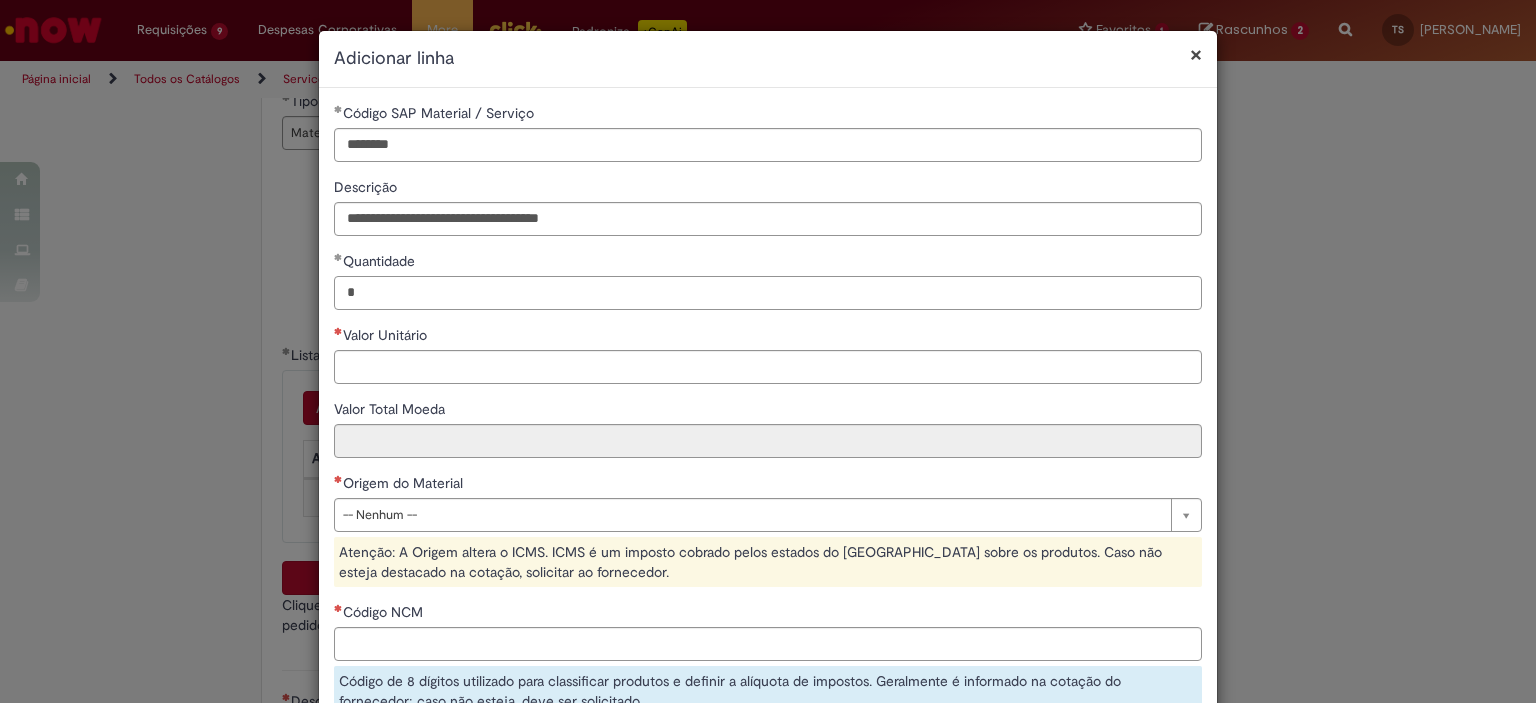 type on "*" 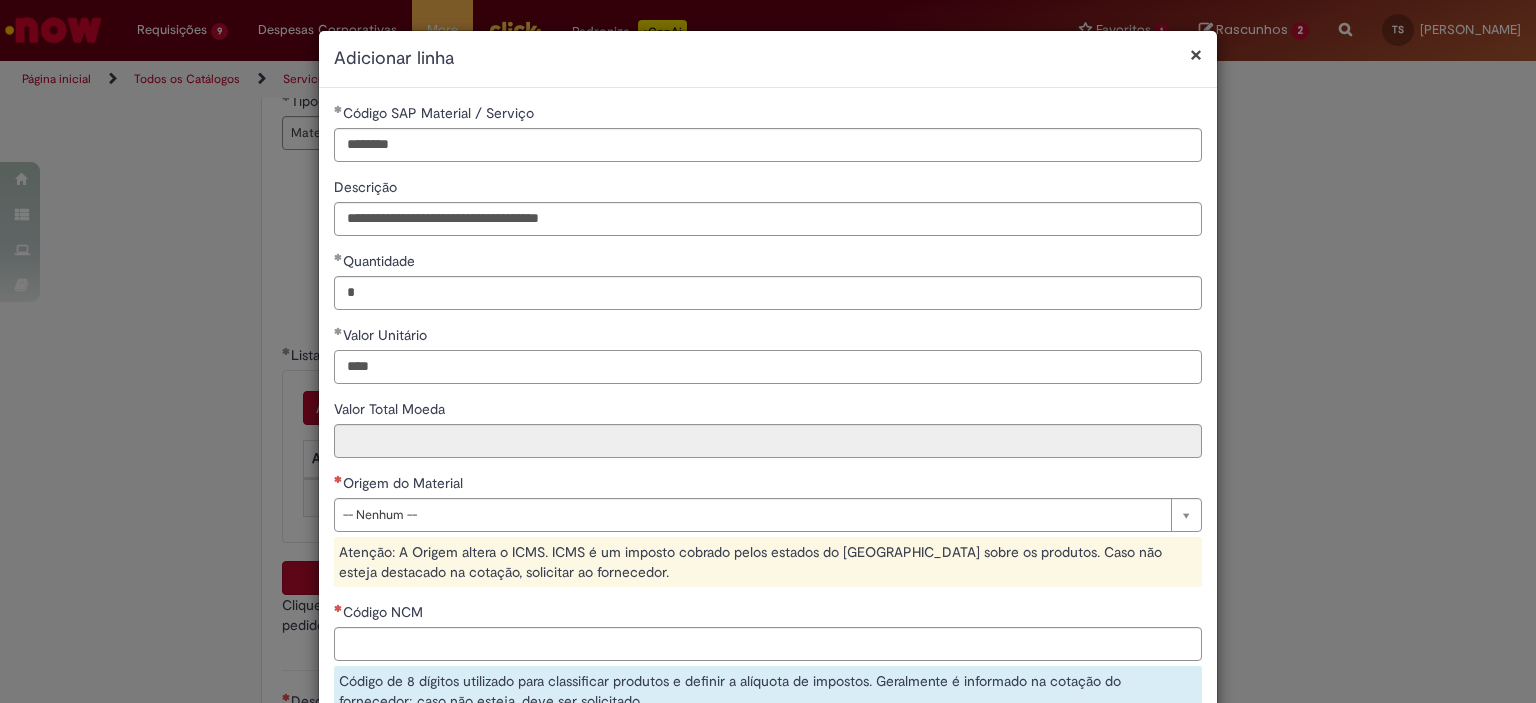 type on "****" 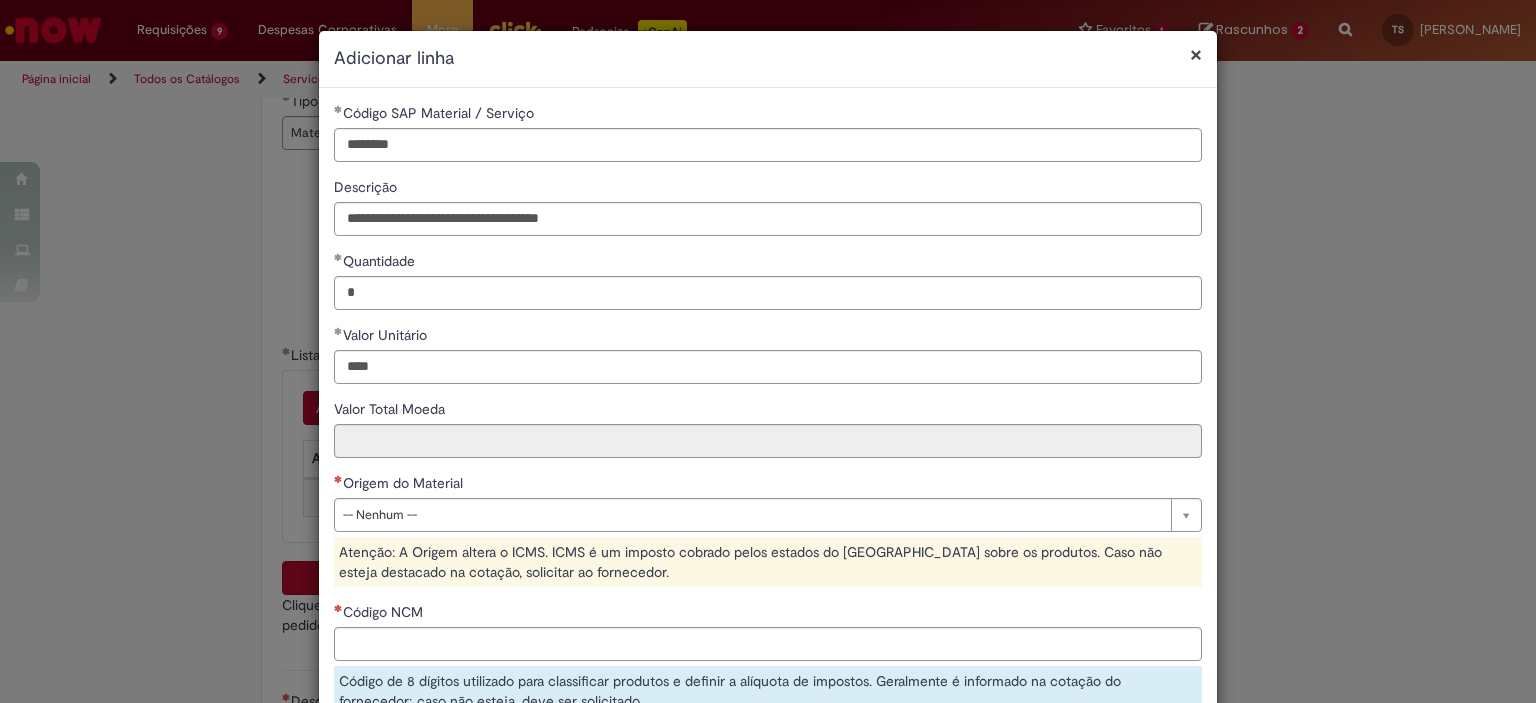 type on "*****" 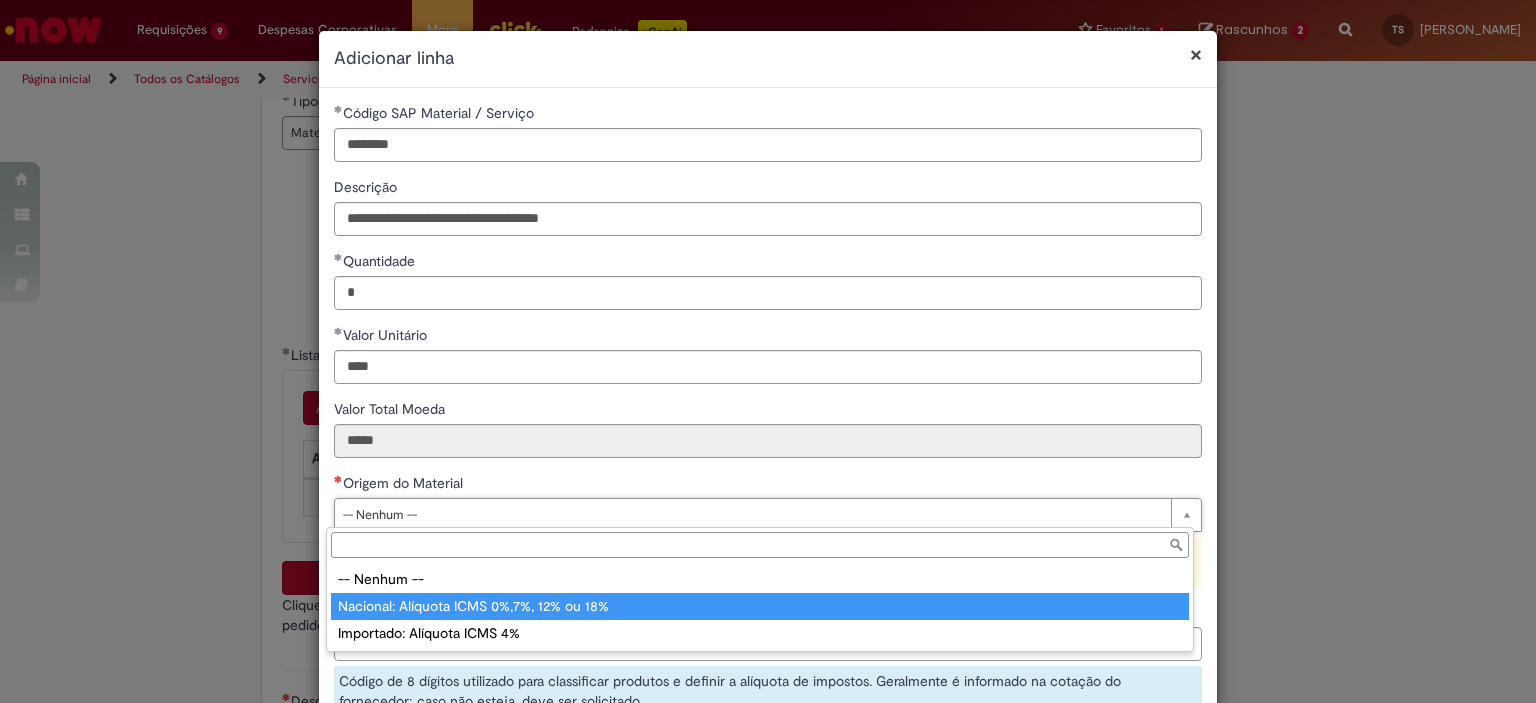 type on "**********" 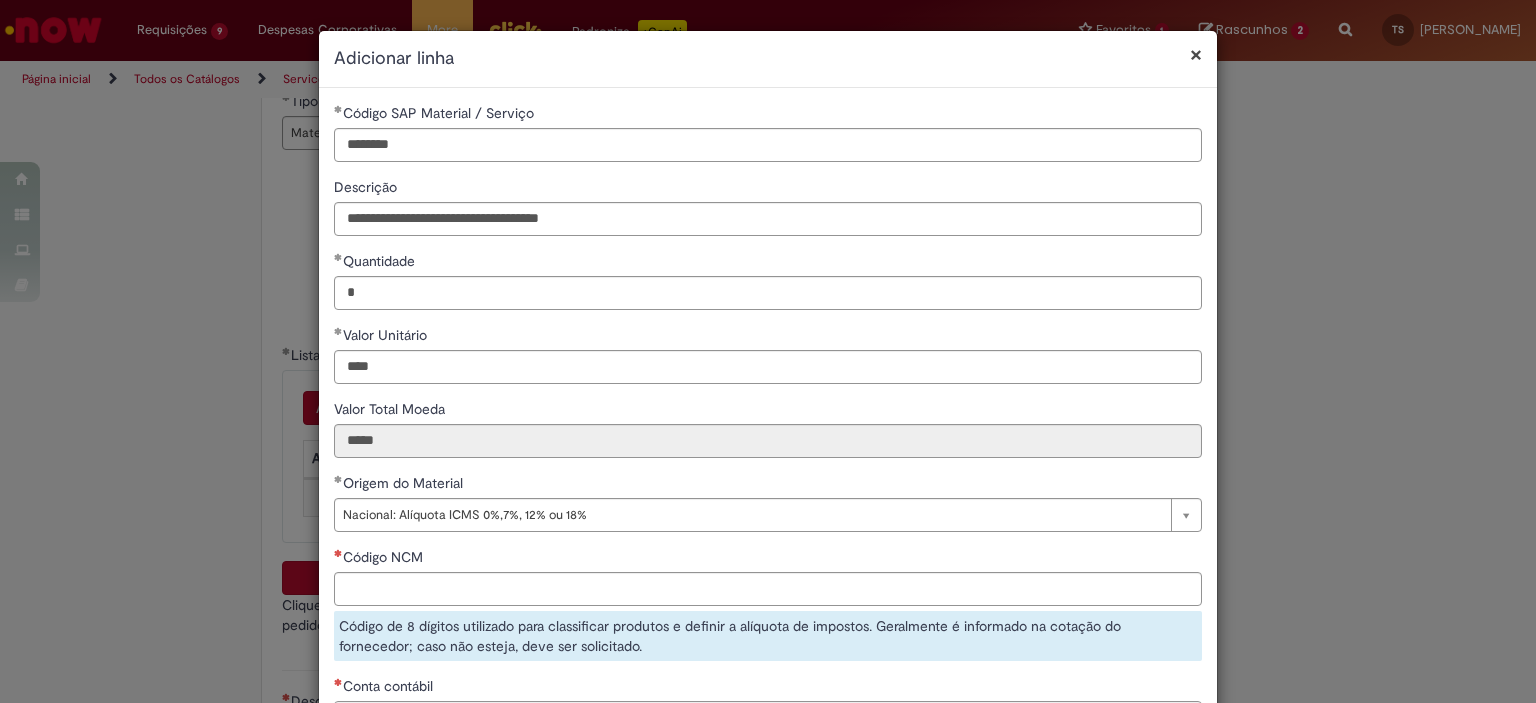scroll, scrollTop: 100, scrollLeft: 0, axis: vertical 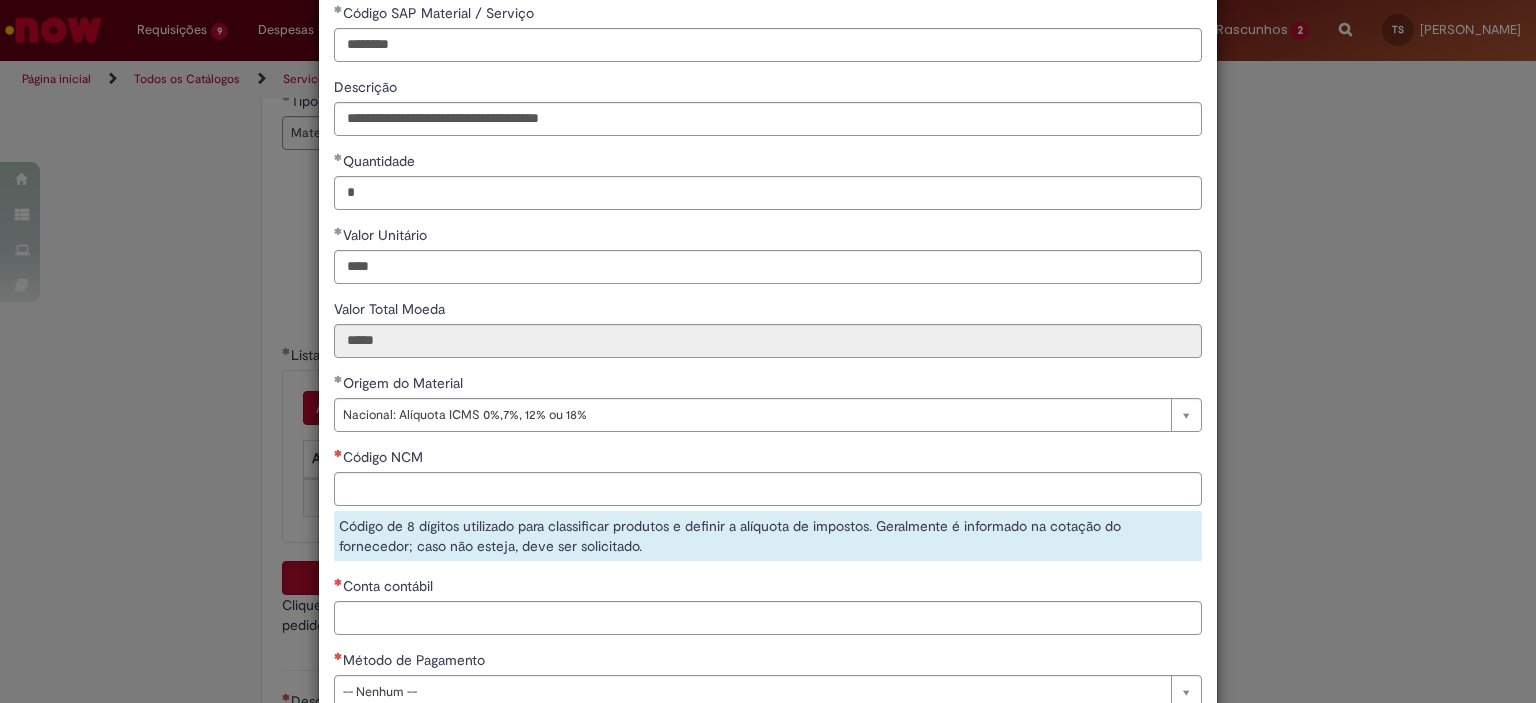 drag, startPoint x: 455, startPoint y: 606, endPoint x: 371, endPoint y: 420, distance: 204.08821 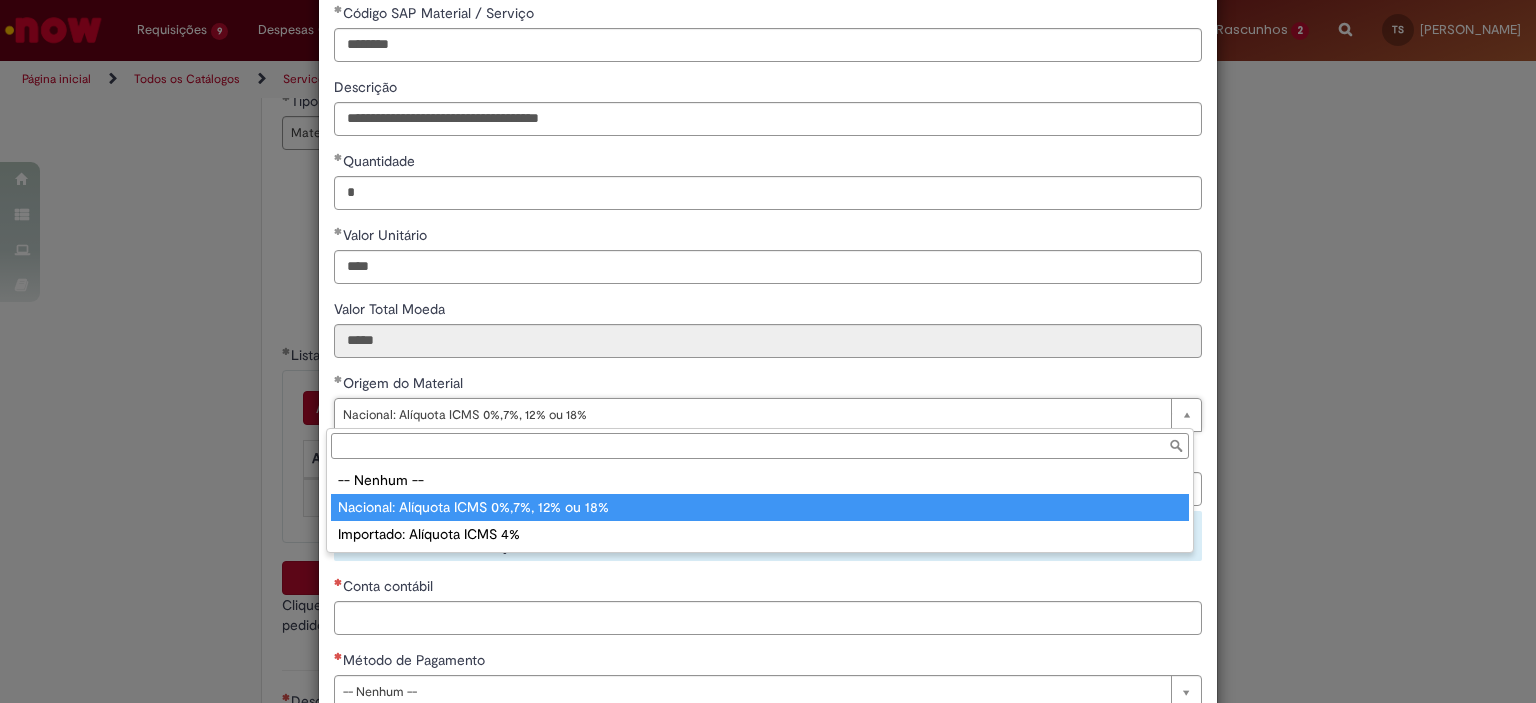 scroll, scrollTop: 99, scrollLeft: 0, axis: vertical 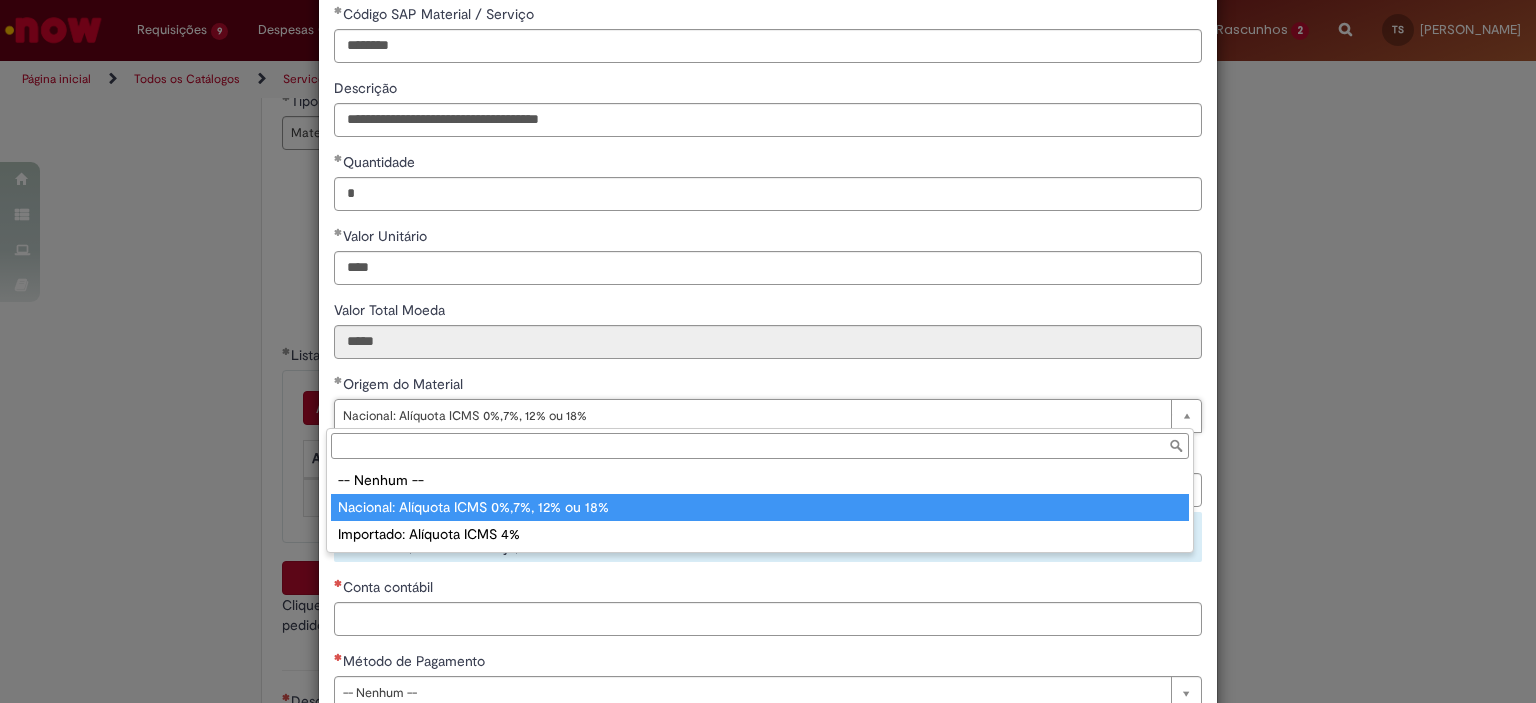 type on "**********" 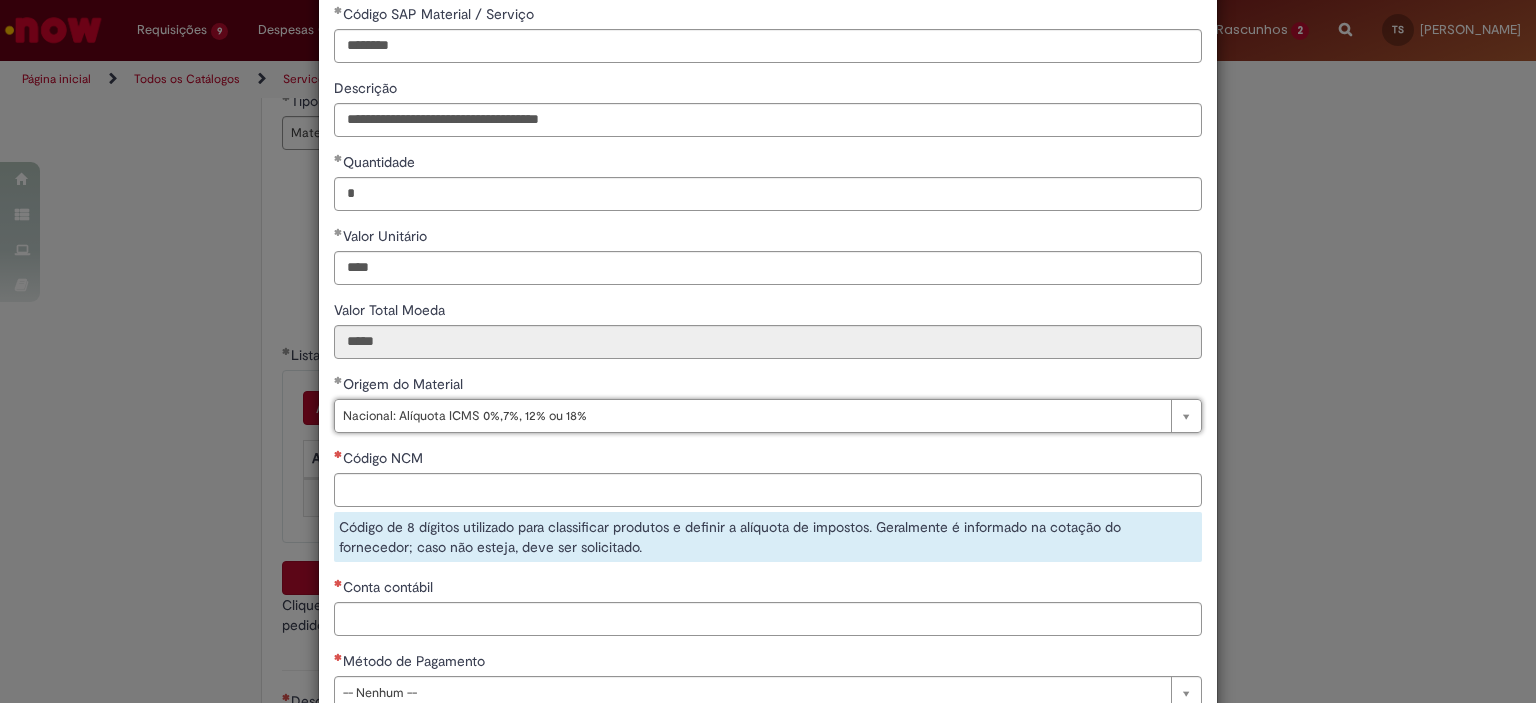 scroll, scrollTop: 0, scrollLeft: 272, axis: horizontal 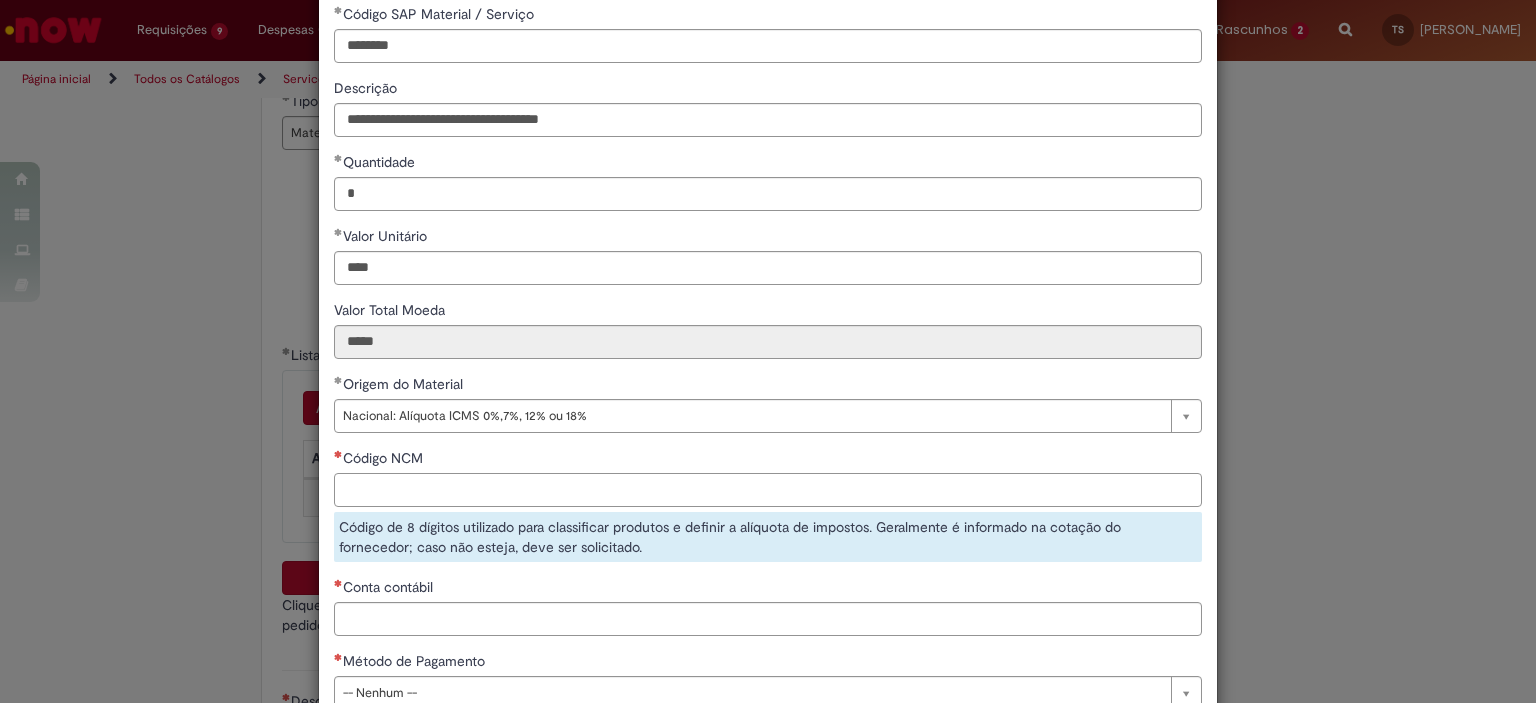 click on "Código NCM" at bounding box center (768, 490) 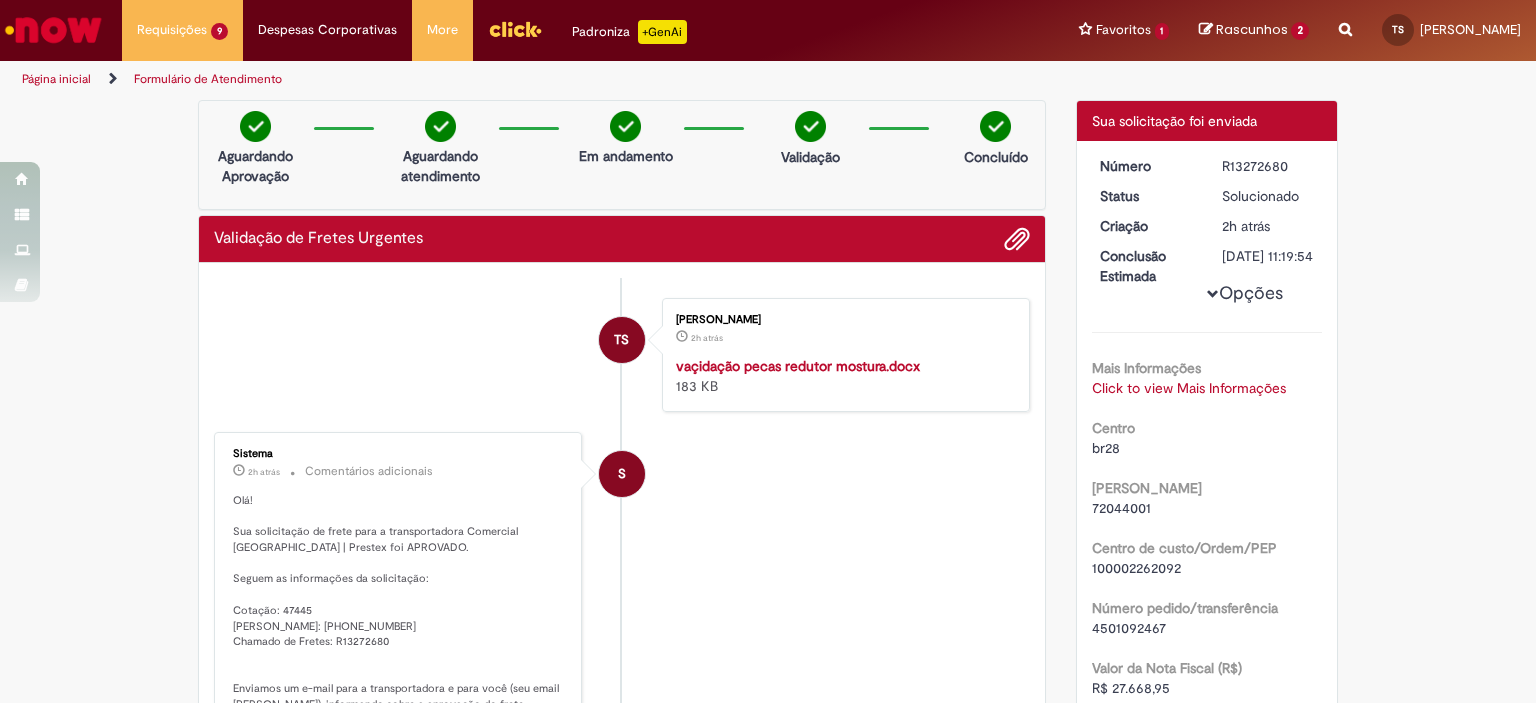 scroll, scrollTop: 0, scrollLeft: 0, axis: both 